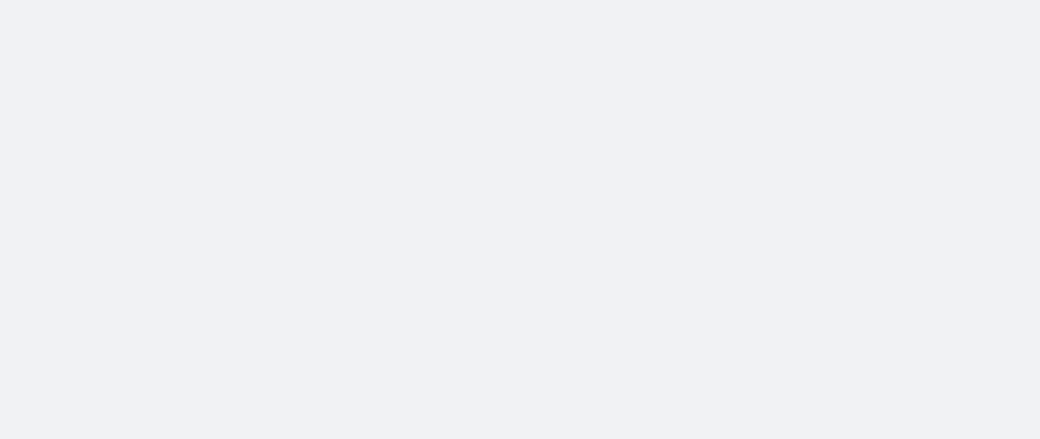 scroll, scrollTop: 0, scrollLeft: 0, axis: both 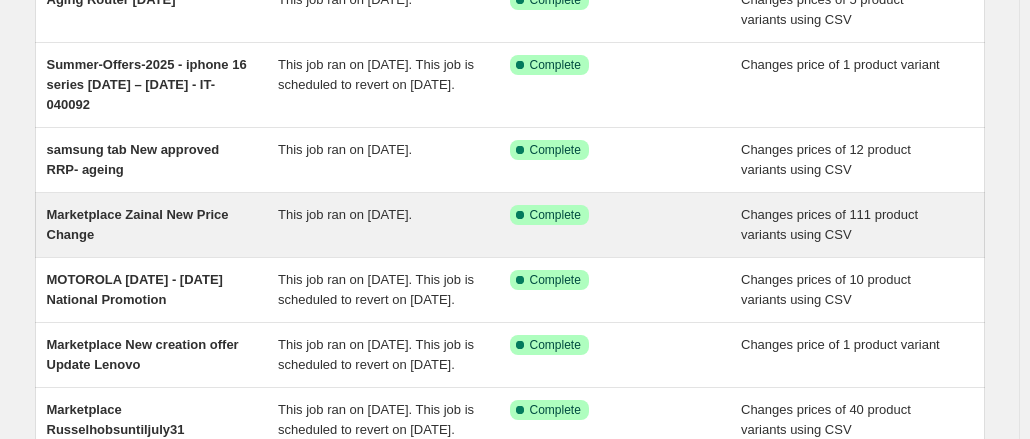 click on "Marketplace Zainal New Price Change This job ran on July 6, 2025. Success Complete Complete Changes prices of 111 product variants using CSV" at bounding box center (510, 225) 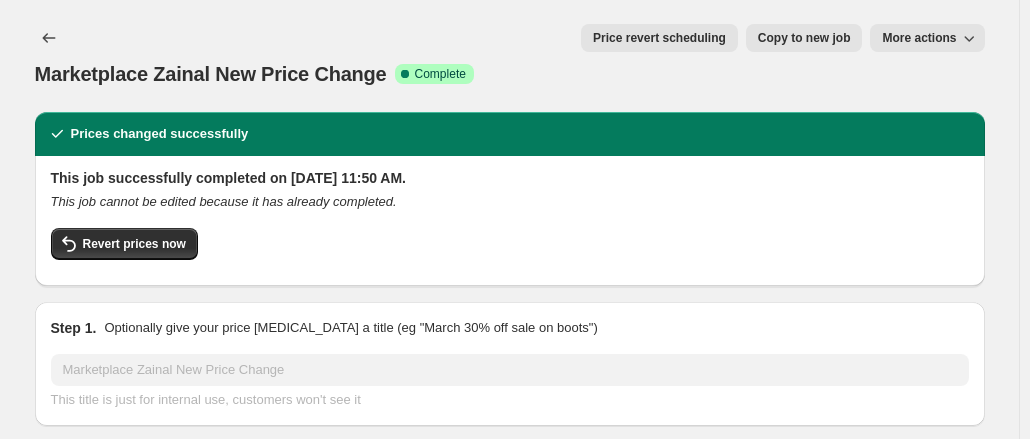 click on "More actions" at bounding box center [919, 38] 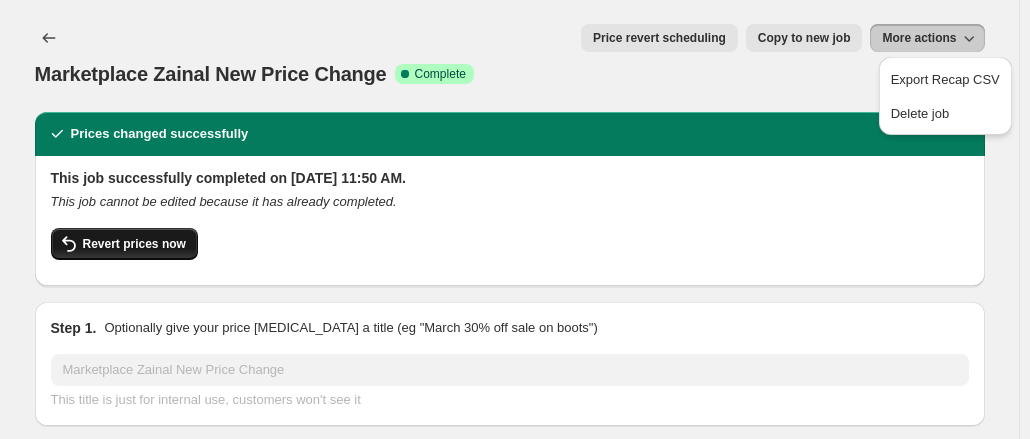 click on "Revert prices now" at bounding box center [134, 244] 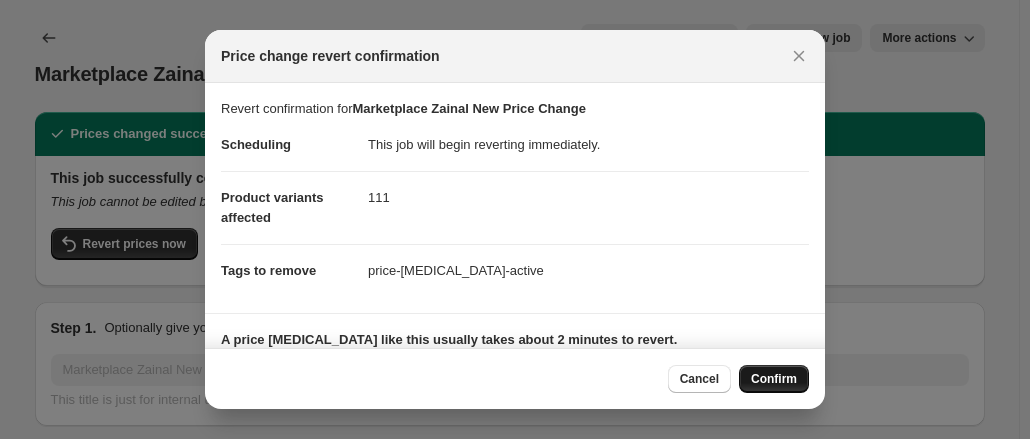 click on "Confirm" at bounding box center (774, 379) 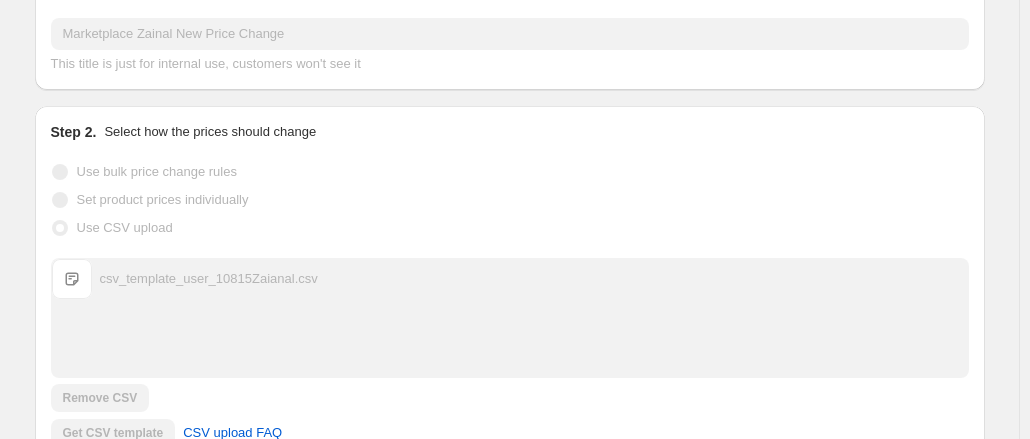 scroll, scrollTop: 0, scrollLeft: 0, axis: both 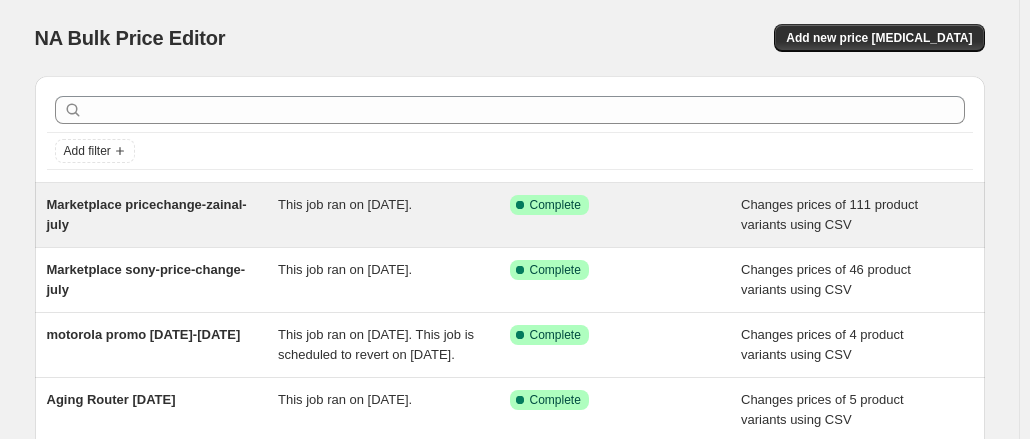 click on "Marketplace pricechange-zainal-july" at bounding box center (163, 215) 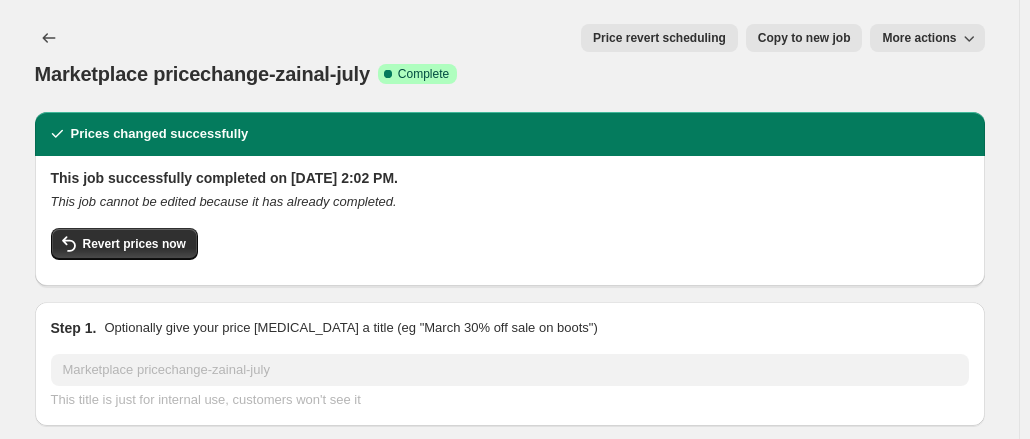 click on "This job successfully completed on July 9, 2025 at 2:02 PM. This job cannot be edited because it has already completed. Revert prices now" at bounding box center (510, 219) 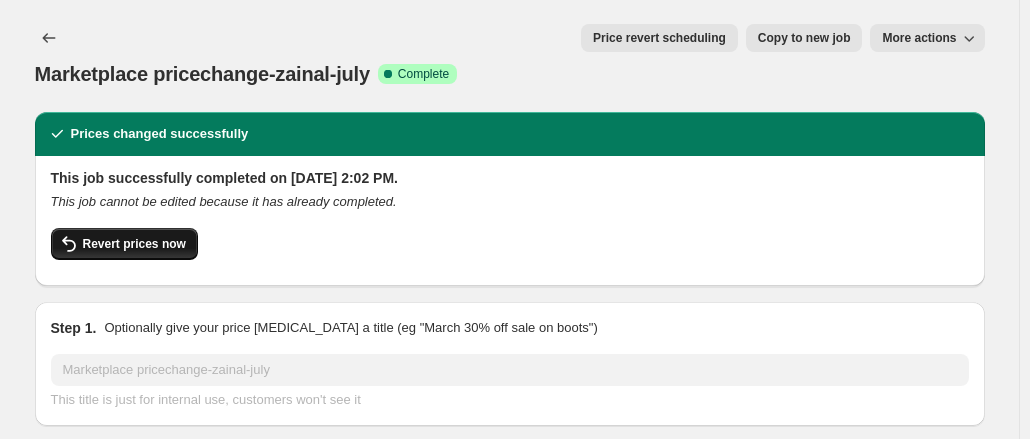 click on "Revert prices now" at bounding box center [124, 244] 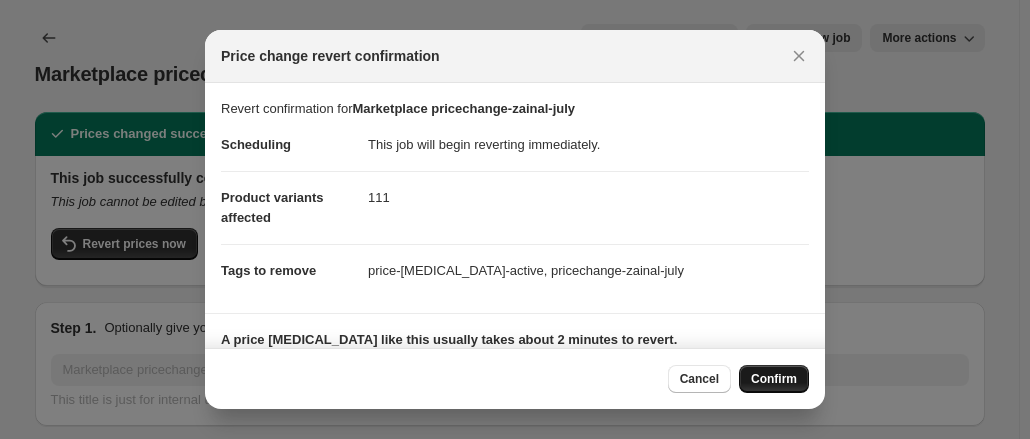 click on "Confirm" at bounding box center (774, 379) 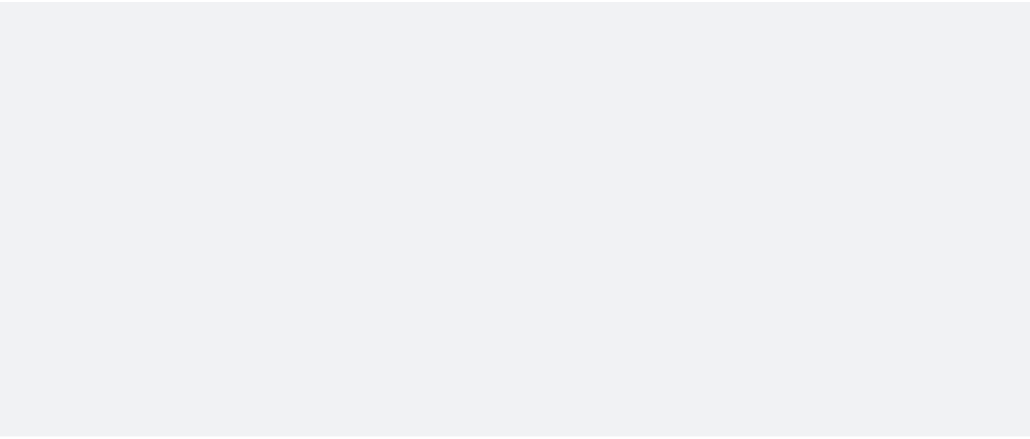 scroll, scrollTop: 0, scrollLeft: 0, axis: both 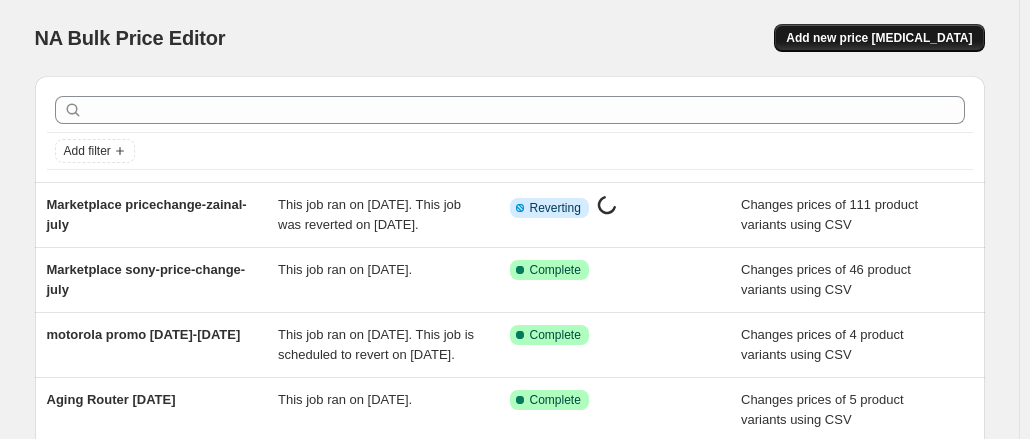 click on "Add new price [MEDICAL_DATA]" at bounding box center (879, 38) 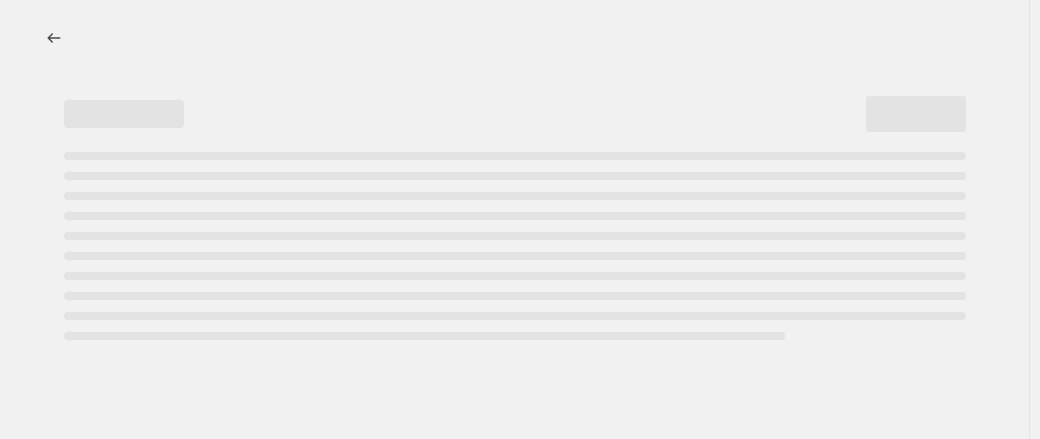 select on "percentage" 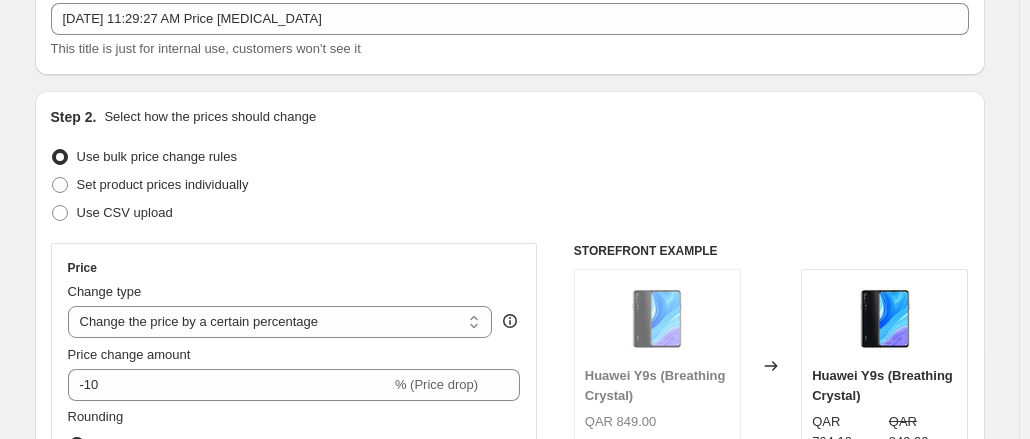 scroll, scrollTop: 100, scrollLeft: 0, axis: vertical 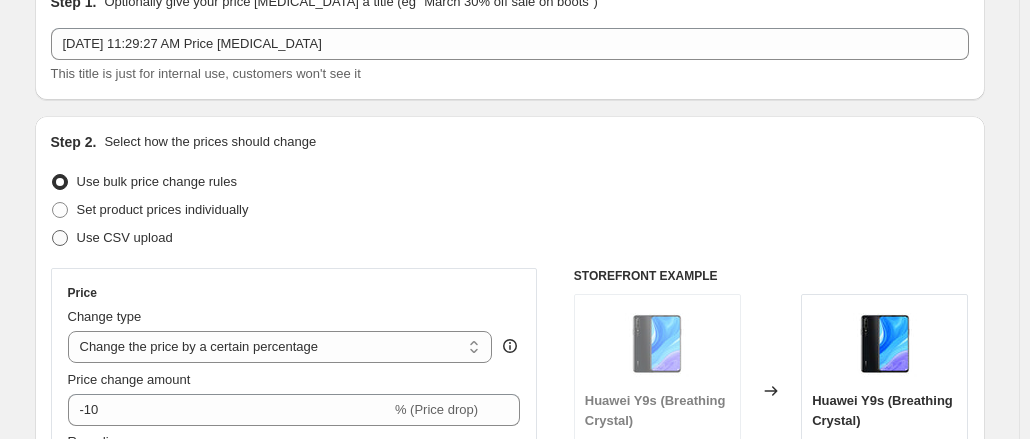 click at bounding box center (60, 238) 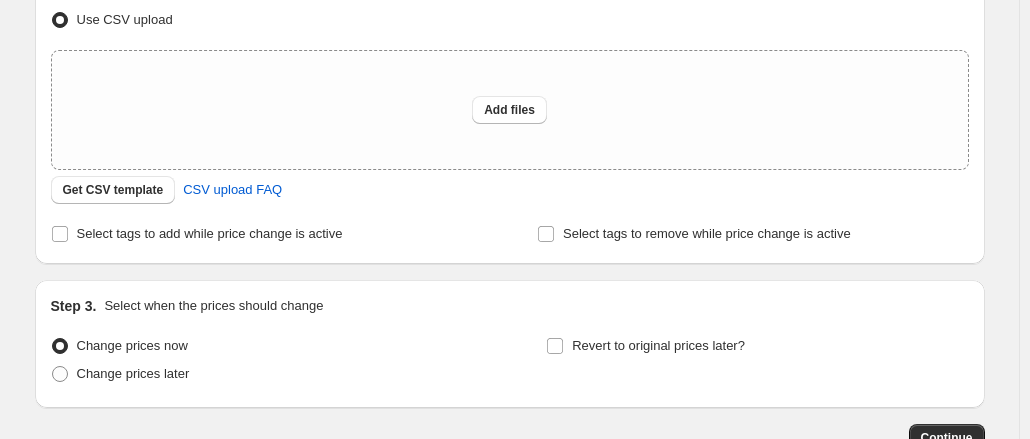 scroll, scrollTop: 300, scrollLeft: 0, axis: vertical 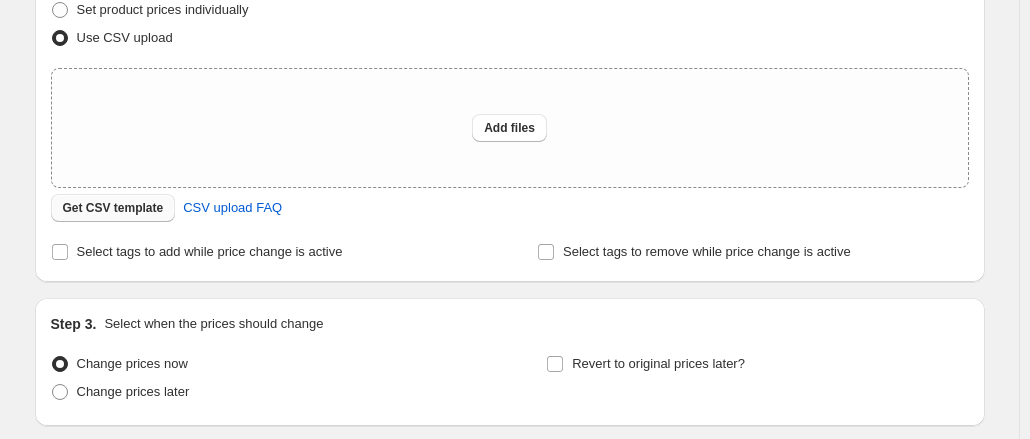 click on "Get CSV template" at bounding box center [113, 208] 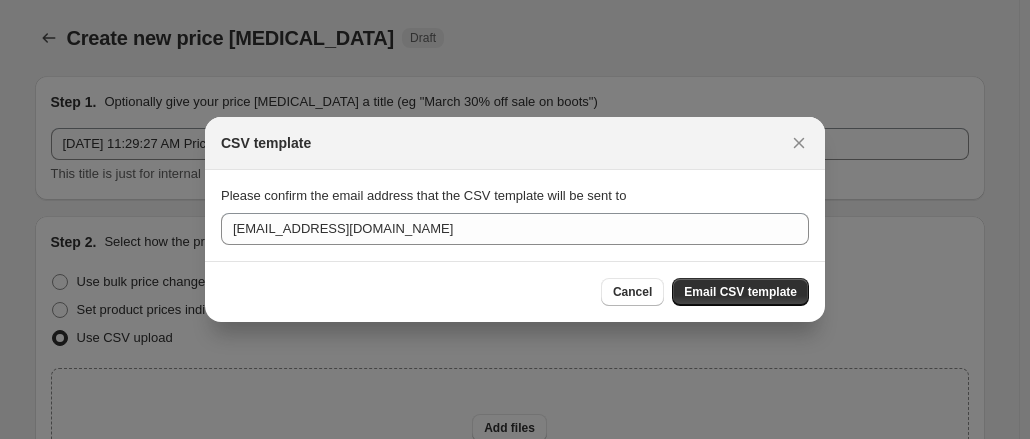 scroll, scrollTop: 0, scrollLeft: 0, axis: both 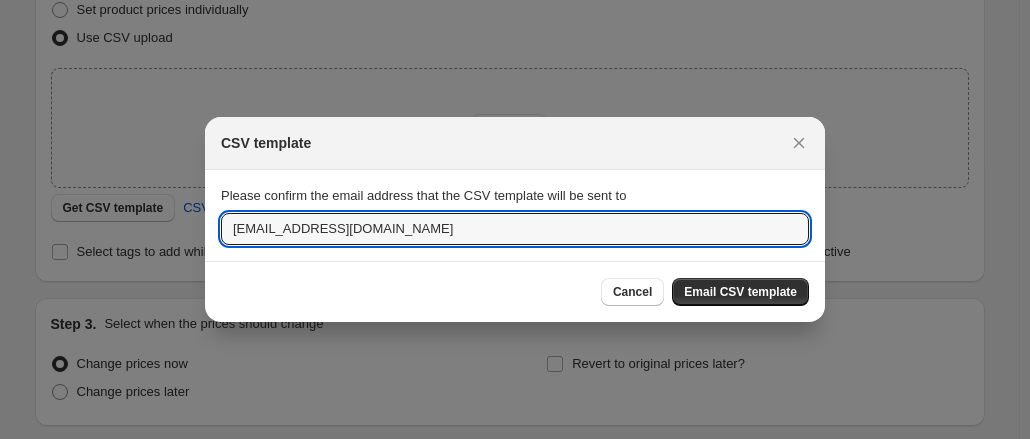 drag, startPoint x: 326, startPoint y: 232, endPoint x: 172, endPoint y: 229, distance: 154.02922 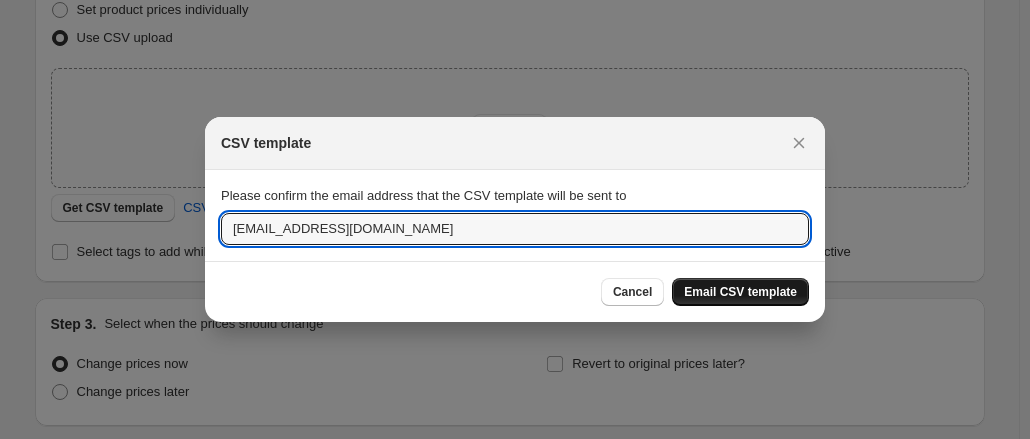 type on "[EMAIL_ADDRESS][DOMAIN_NAME]" 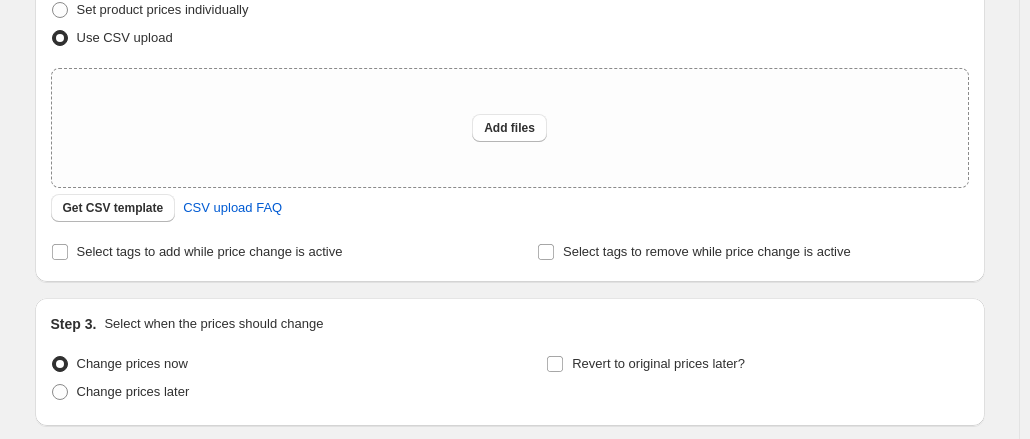 scroll, scrollTop: 0, scrollLeft: 0, axis: both 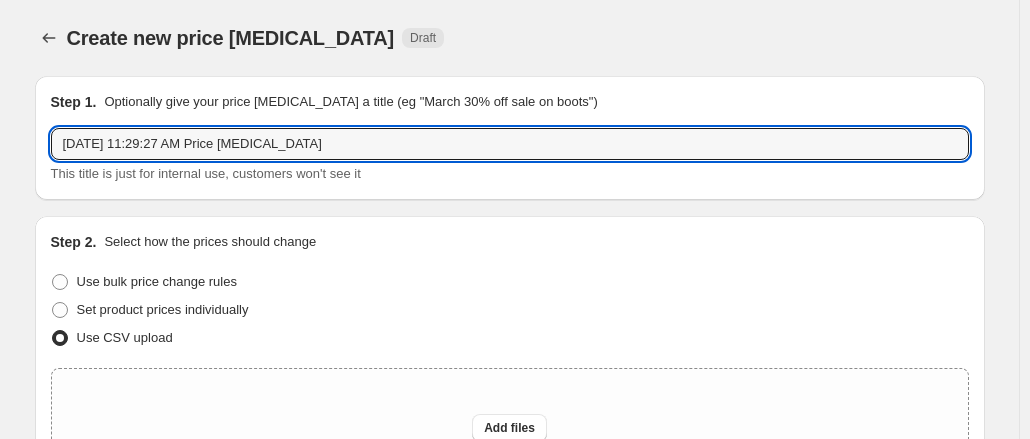 drag, startPoint x: 348, startPoint y: 150, endPoint x: -72, endPoint y: 85, distance: 425 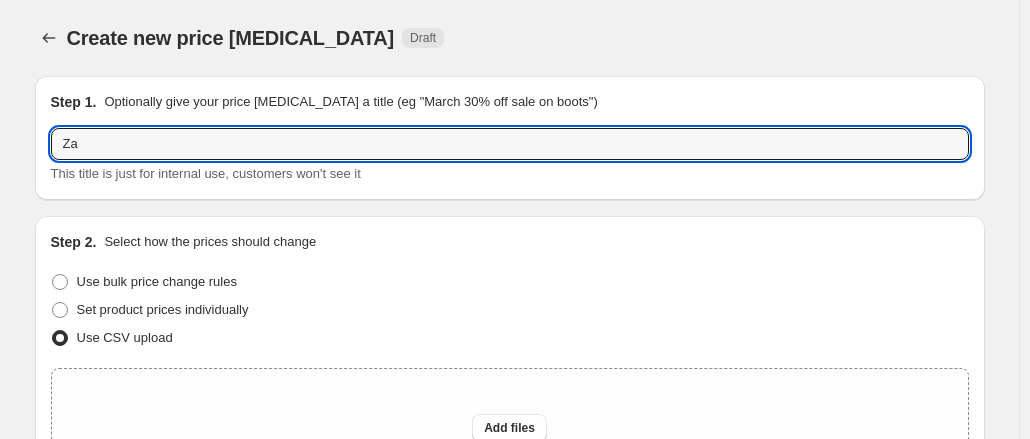 type on "Z" 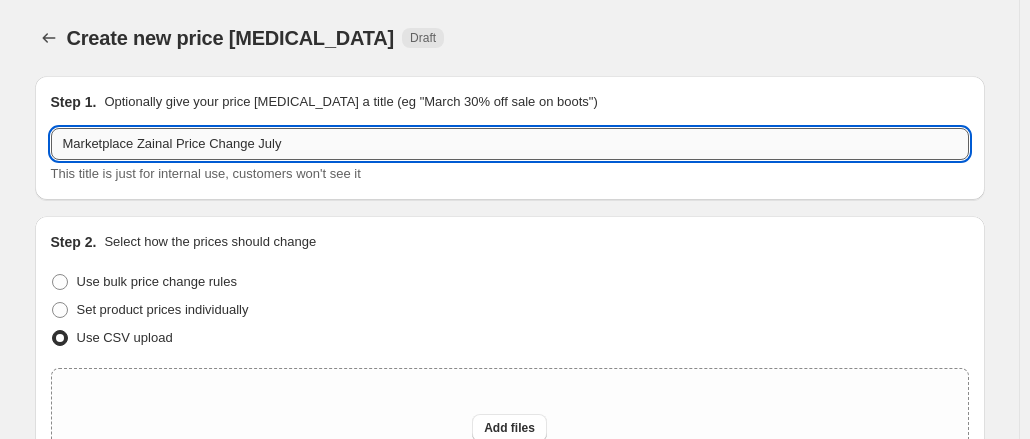 drag, startPoint x: 292, startPoint y: 135, endPoint x: 142, endPoint y: 140, distance: 150.08331 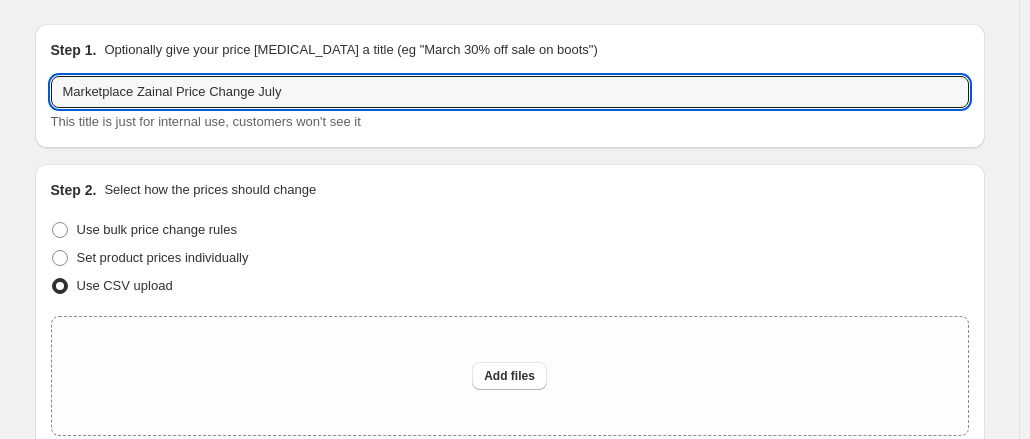 scroll, scrollTop: 252, scrollLeft: 0, axis: vertical 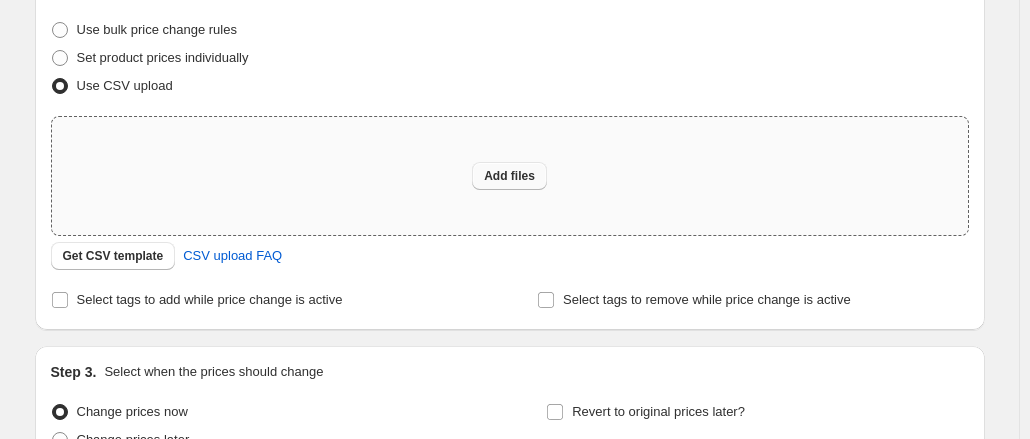 type on "Marketplace Zainal Price Change July" 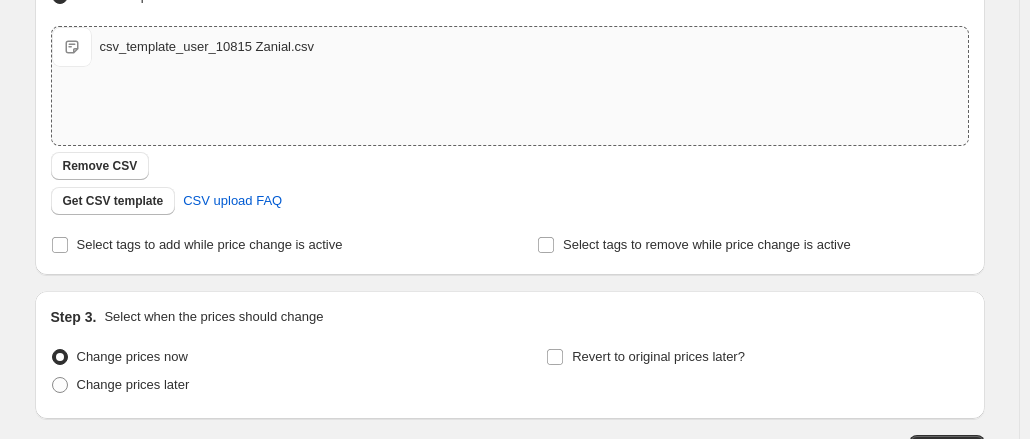 scroll, scrollTop: 452, scrollLeft: 0, axis: vertical 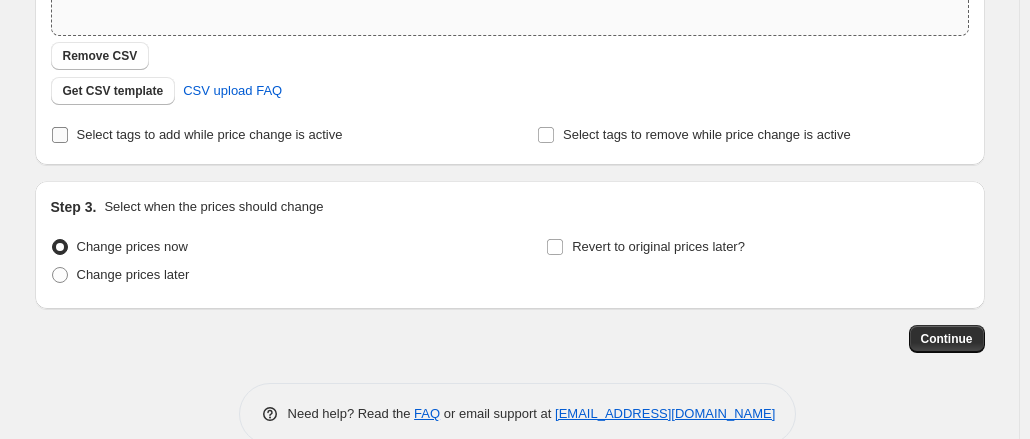 click on "Select tags to add while price change is active" at bounding box center [60, 135] 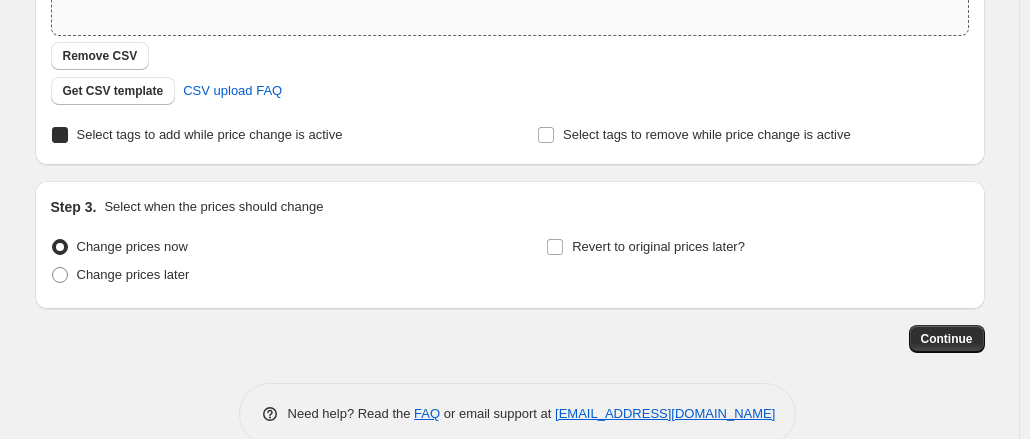 checkbox on "true" 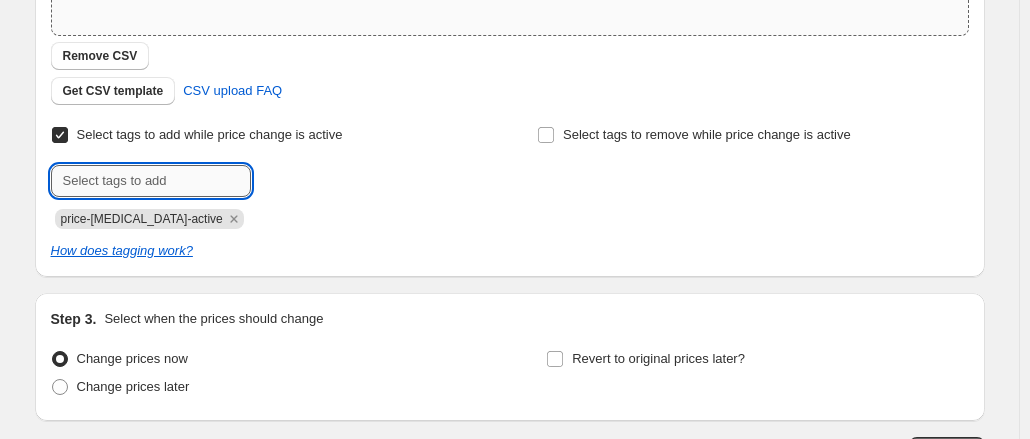 click at bounding box center [151, 181] 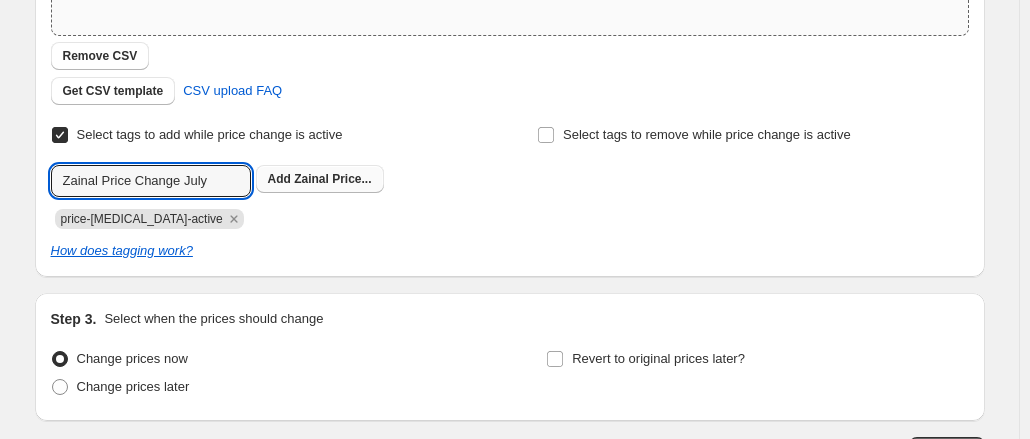 type on "Zainal Price Change July" 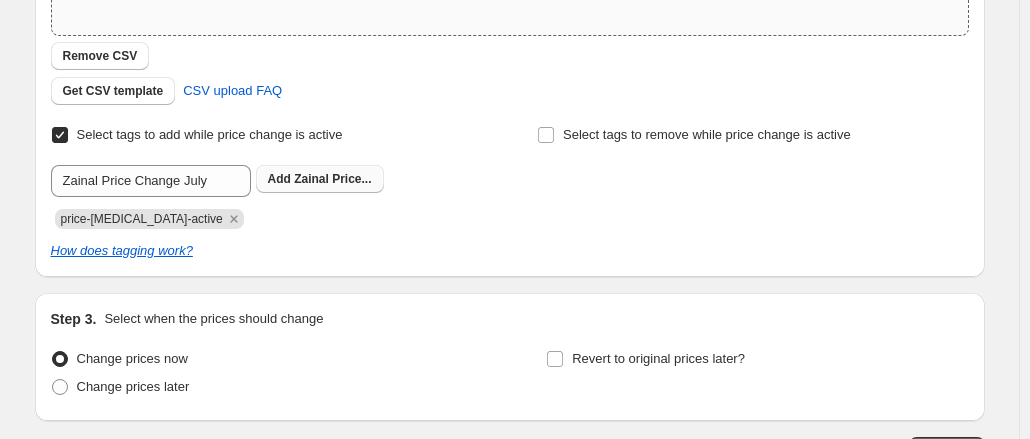 click on "Zainal Price..." at bounding box center (332, 179) 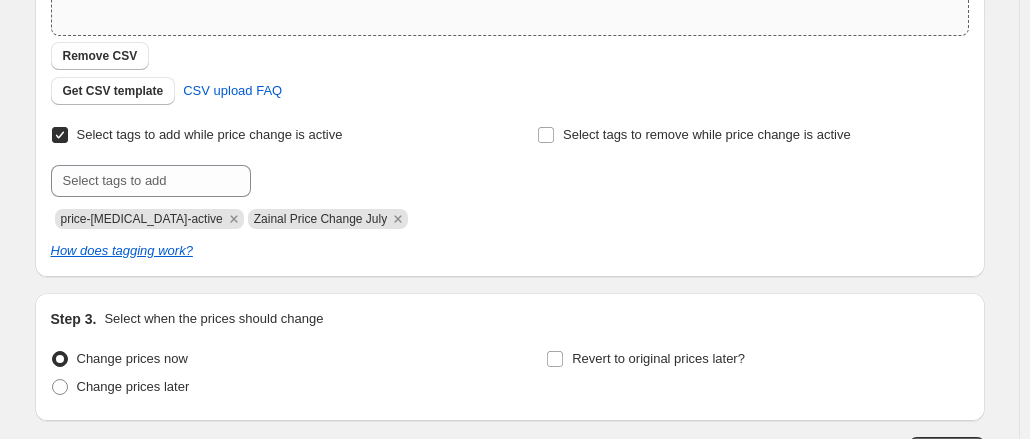 scroll, scrollTop: 598, scrollLeft: 0, axis: vertical 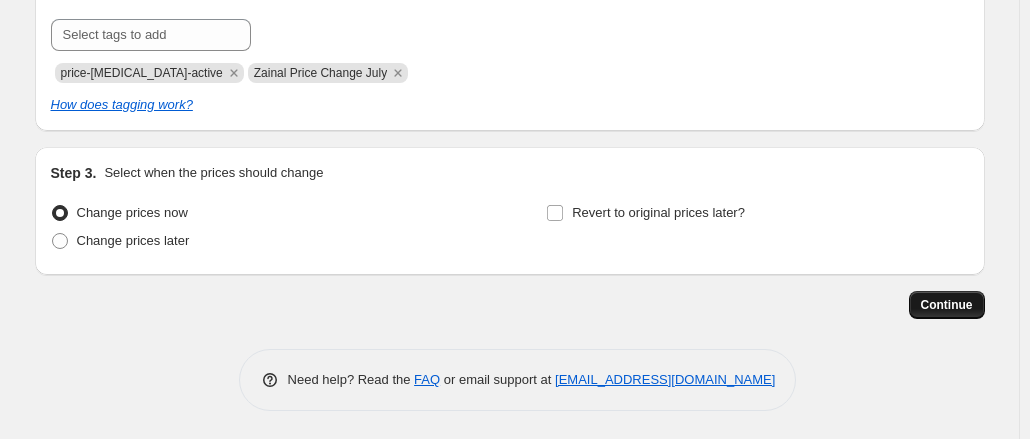 click on "Continue" at bounding box center (947, 305) 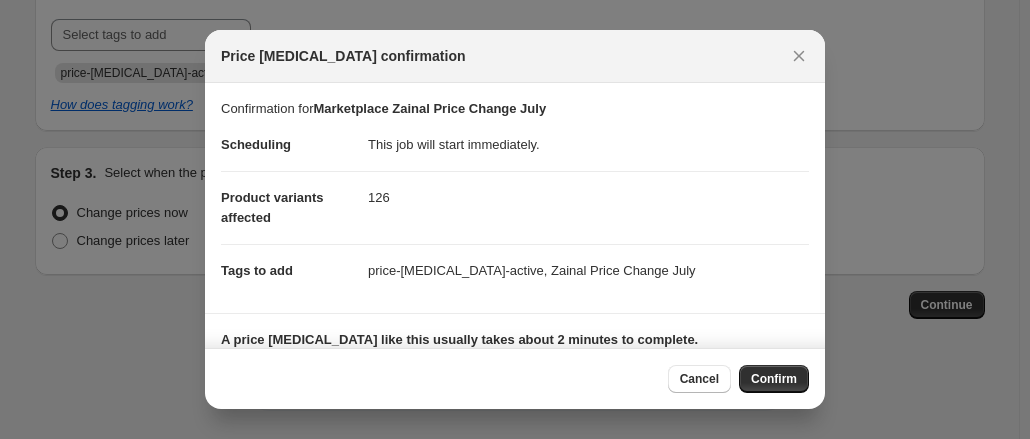 scroll, scrollTop: 143, scrollLeft: 0, axis: vertical 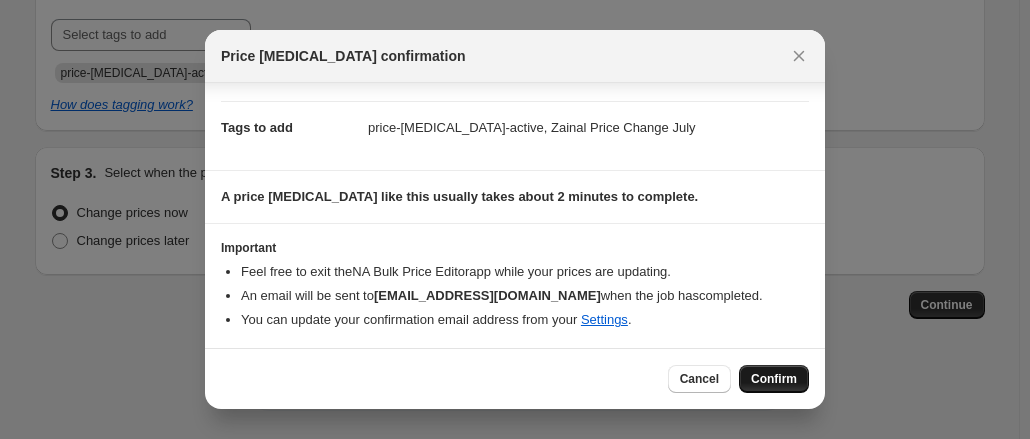 click on "Confirm" at bounding box center (774, 379) 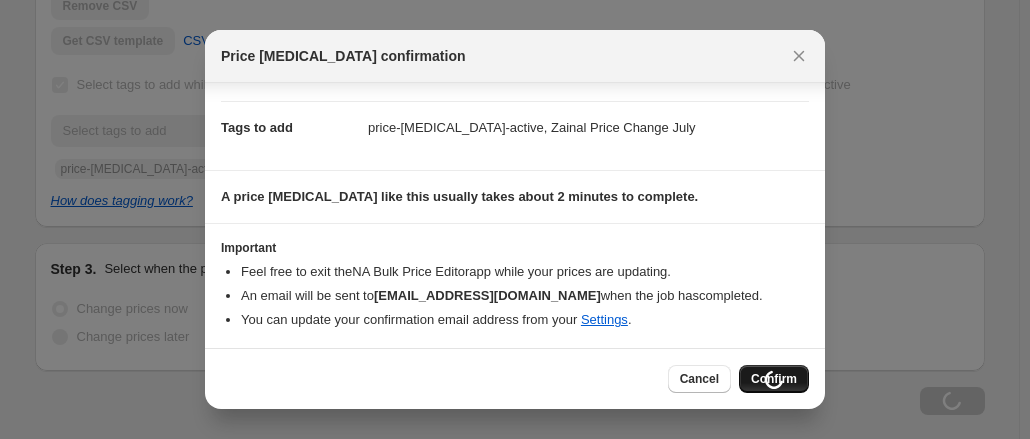 scroll, scrollTop: 666, scrollLeft: 0, axis: vertical 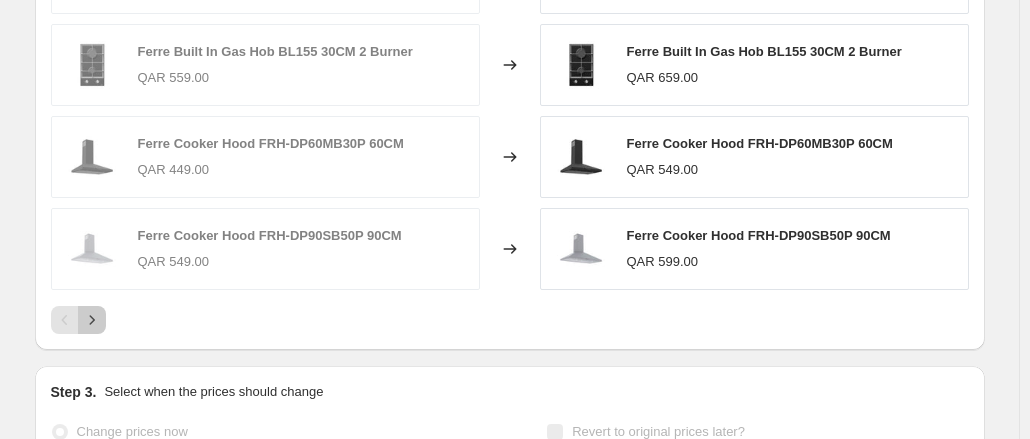 click at bounding box center [92, 320] 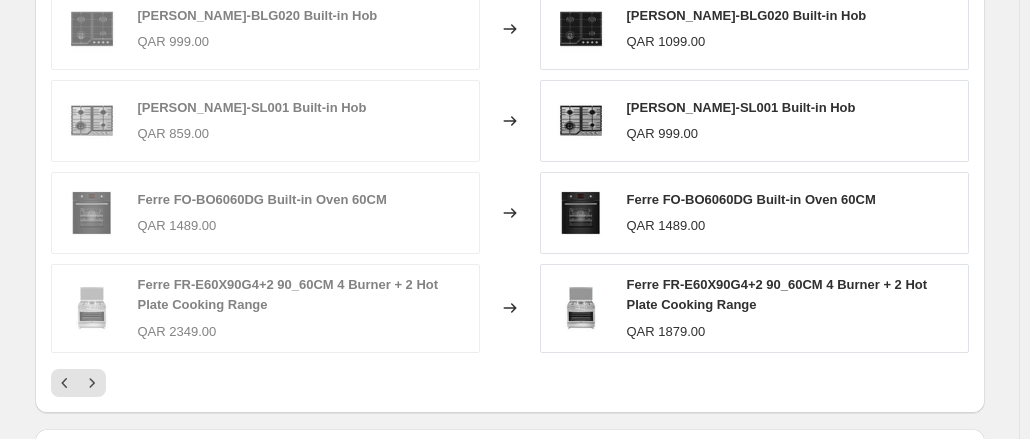scroll, scrollTop: 1200, scrollLeft: 0, axis: vertical 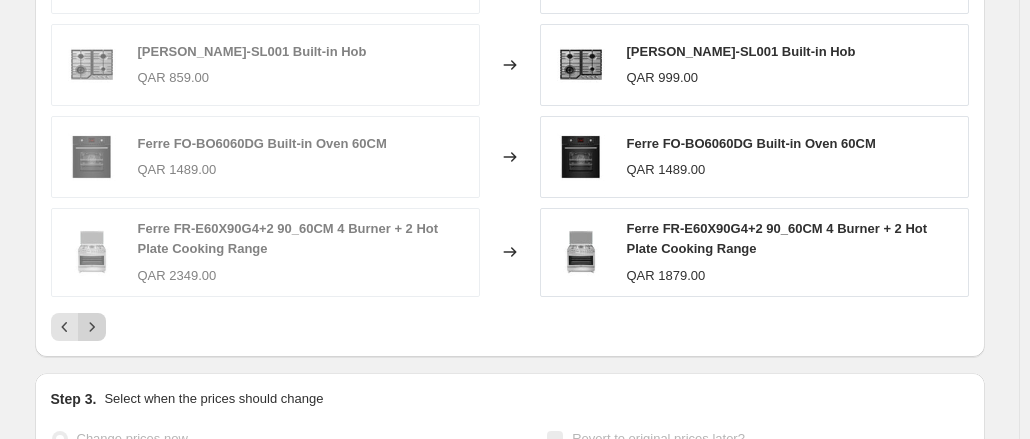 click 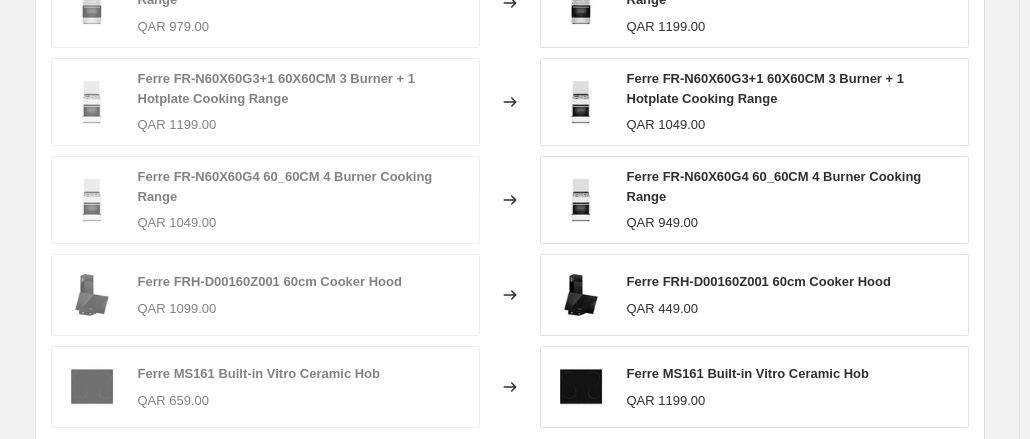scroll, scrollTop: 1200, scrollLeft: 0, axis: vertical 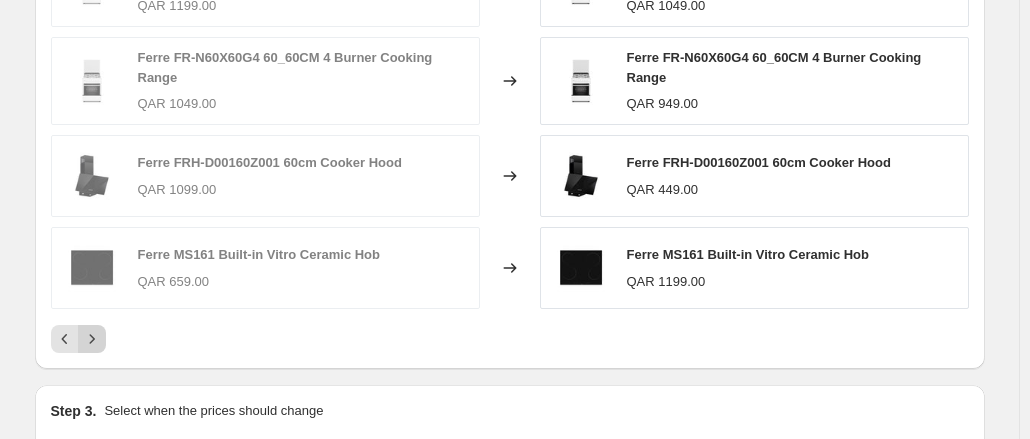 click at bounding box center (92, 339) 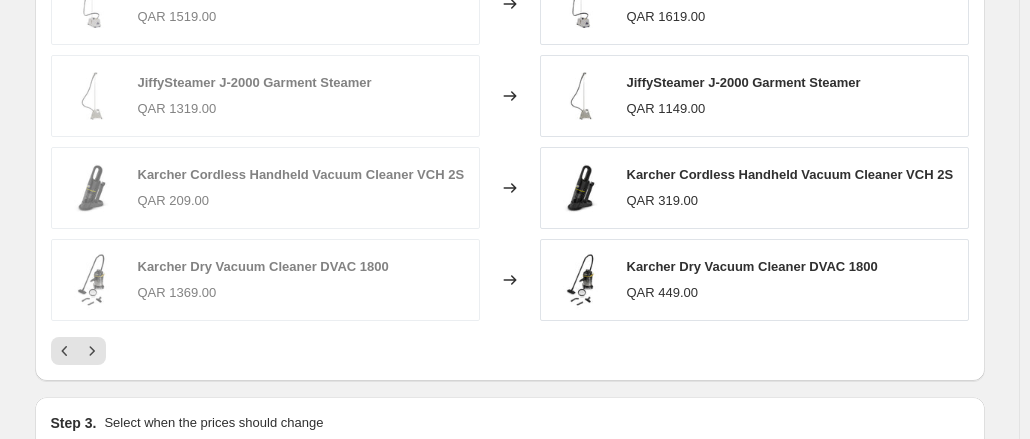 scroll, scrollTop: 1200, scrollLeft: 0, axis: vertical 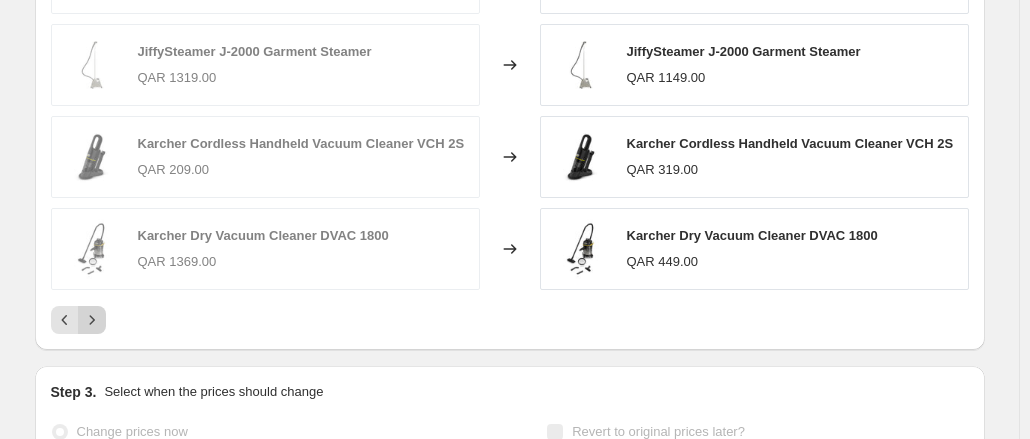 click 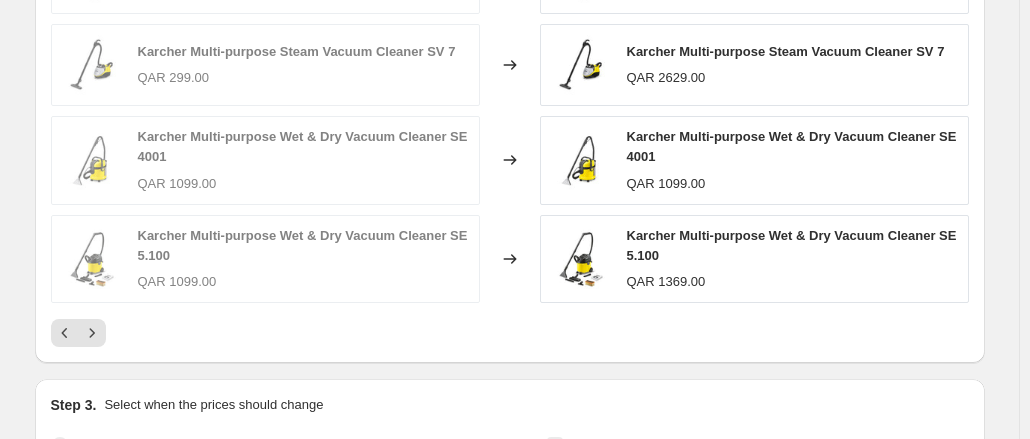 scroll, scrollTop: 1349, scrollLeft: 0, axis: vertical 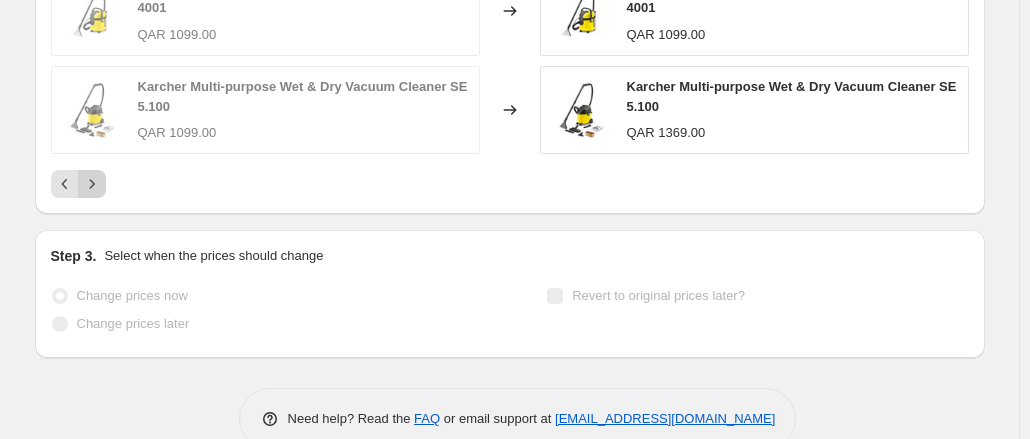 click 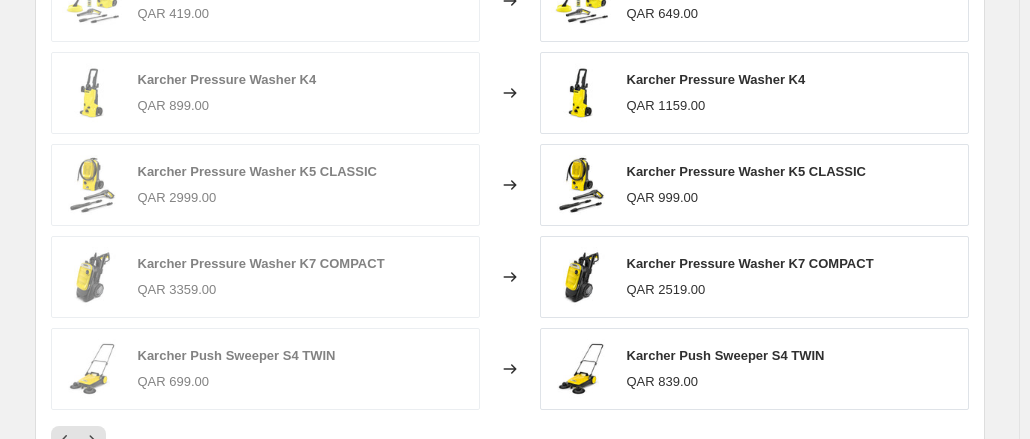 scroll, scrollTop: 1136, scrollLeft: 0, axis: vertical 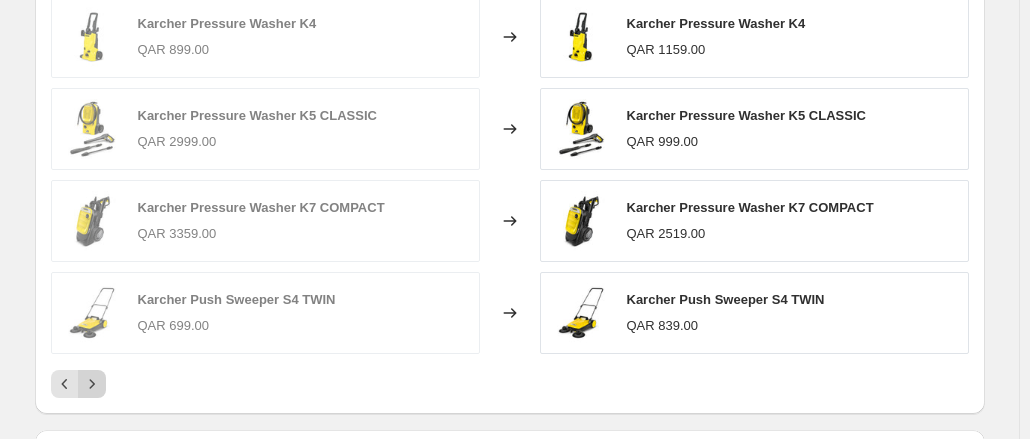 click 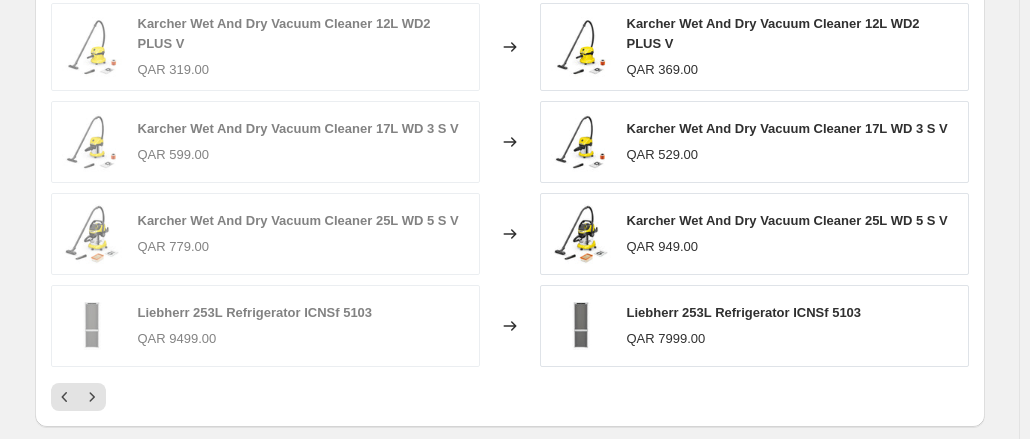scroll, scrollTop: 1349, scrollLeft: 0, axis: vertical 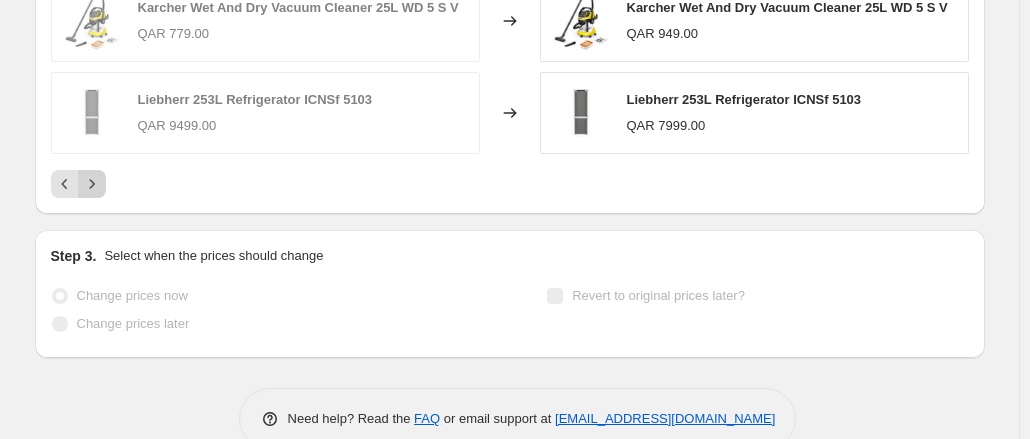 click at bounding box center [92, 184] 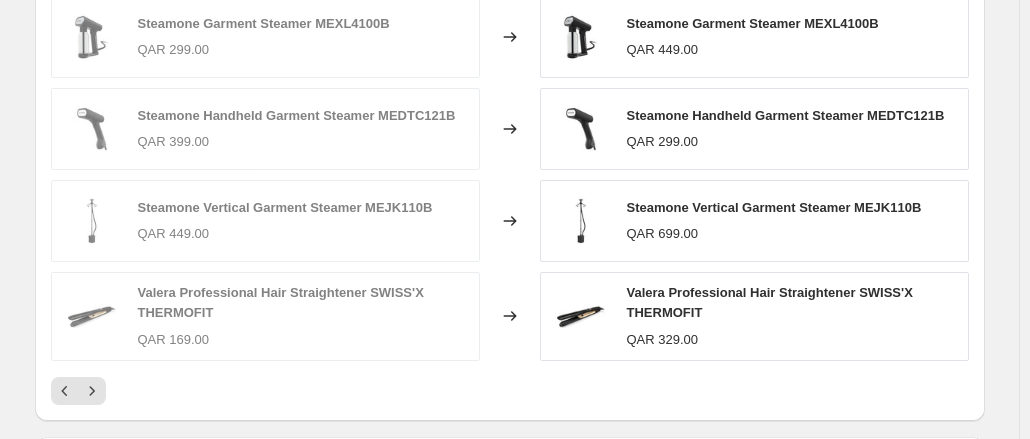 scroll, scrollTop: 1136, scrollLeft: 0, axis: vertical 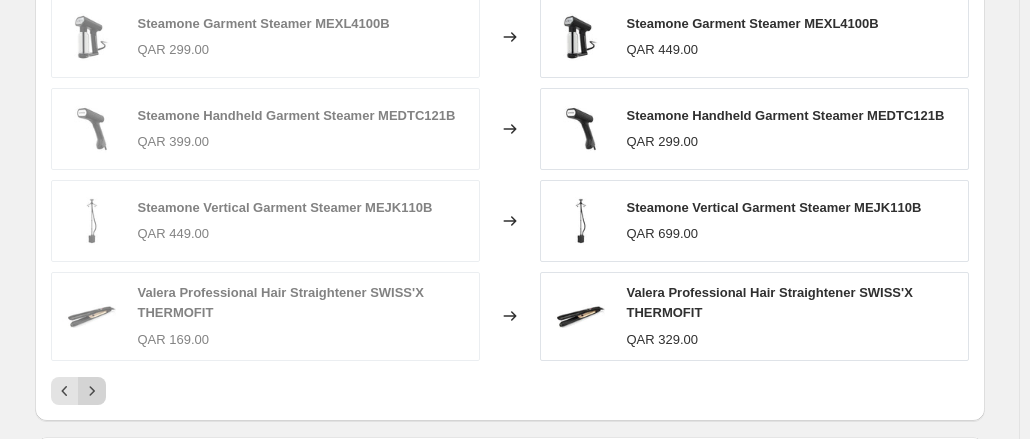 click 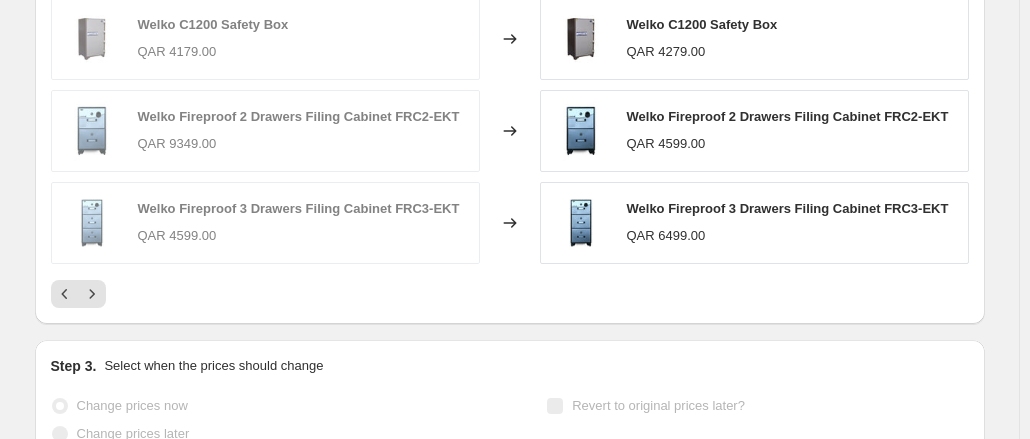 scroll, scrollTop: 1236, scrollLeft: 0, axis: vertical 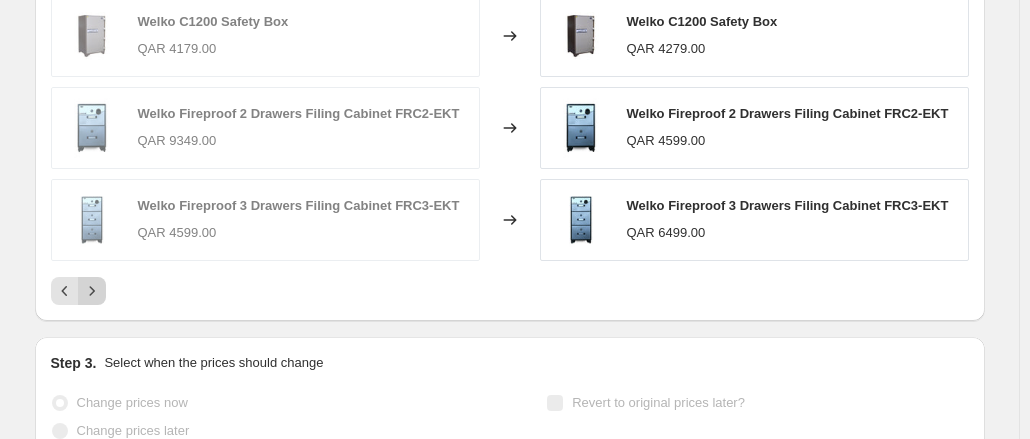 click 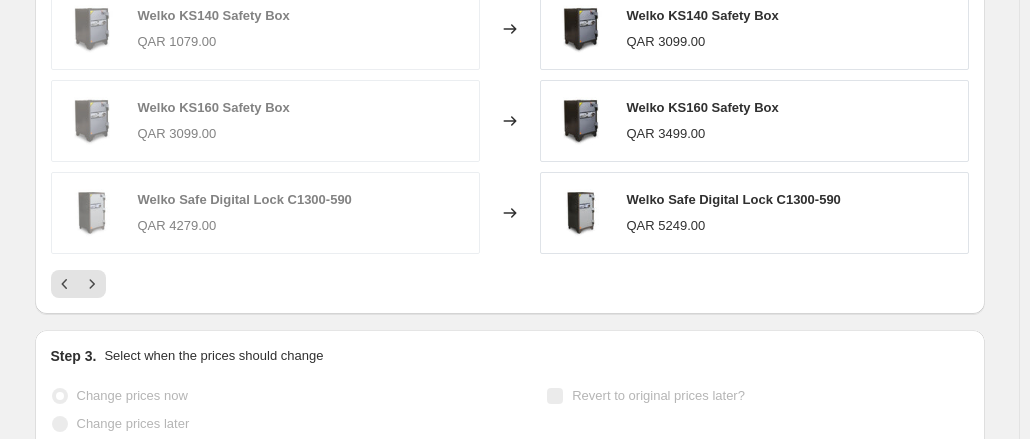scroll, scrollTop: 1336, scrollLeft: 0, axis: vertical 